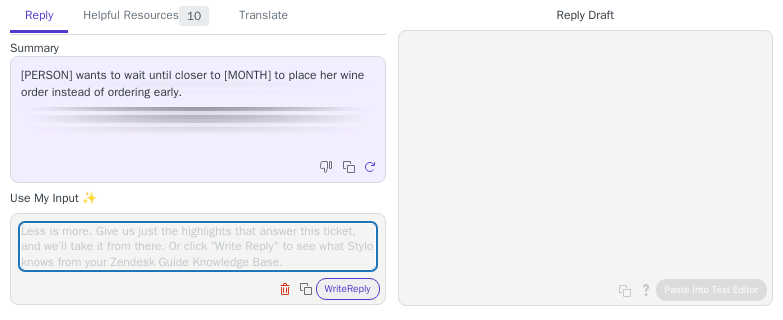 scroll, scrollTop: 0, scrollLeft: 0, axis: both 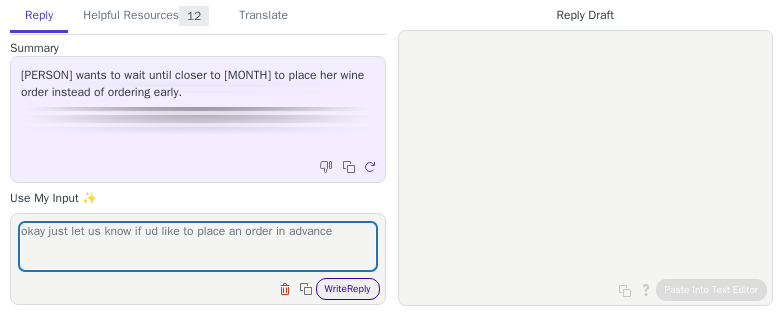 type on "okay just let us know if ud like to place an order in advance" 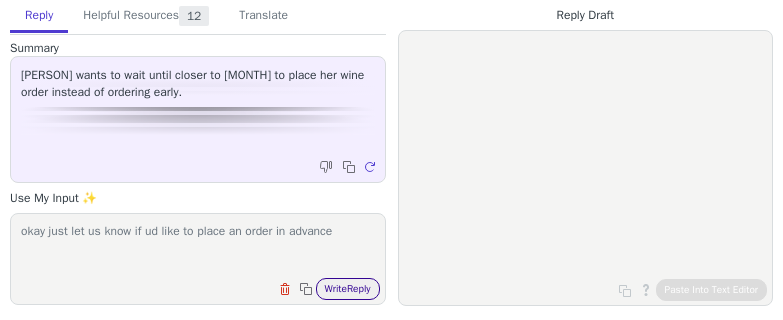 click on "Write  Reply" at bounding box center [348, 289] 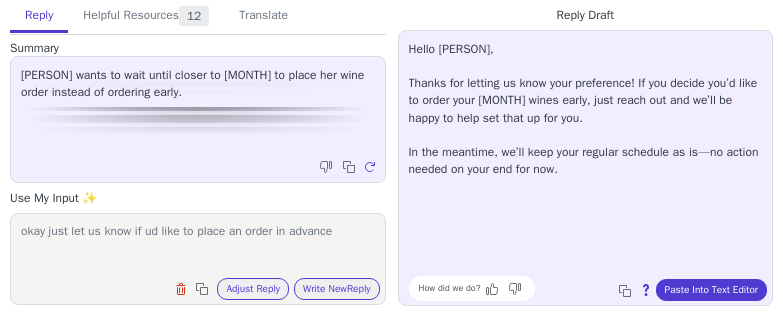 click on "Hello Tammy, Thanks for letting us know your preference! If you decide you’d like to order your September wines early, just reach out and we’ll be happy to help set that up for you. In the meantime, we’ll keep your regular schedule as is—no action needed on your end for now. How did we do?   Copy to clipboard About this reply Paste Into Text Editor" at bounding box center (586, 168) 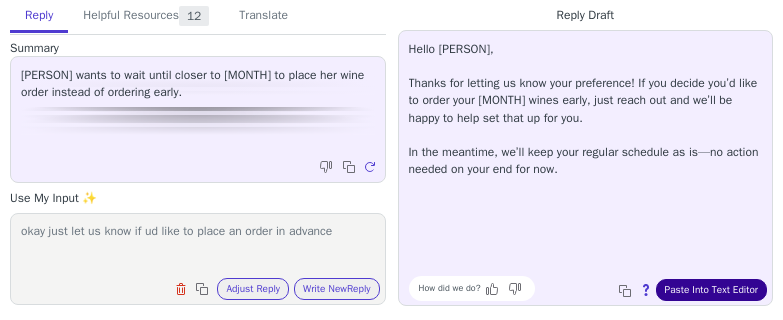 click on "Paste Into Text Editor" at bounding box center [711, 290] 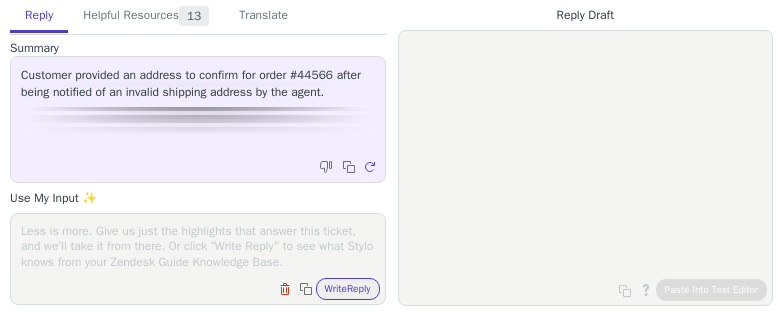 click on "Clear field Copy to clipboard Write  Reply" at bounding box center (198, 259) 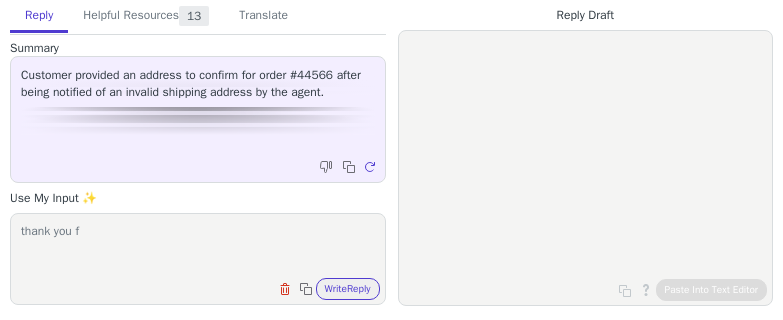 click on "thank you f" at bounding box center (198, 246) 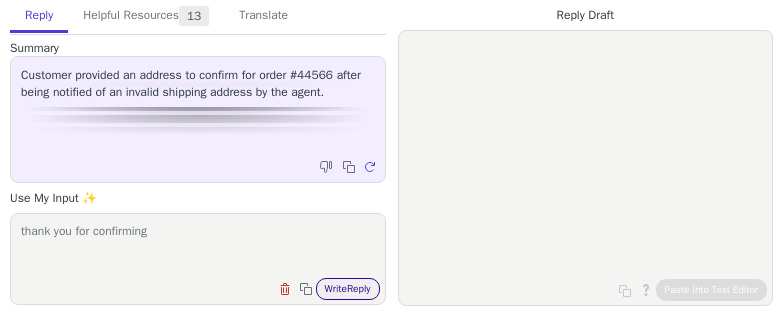 type on "thank you for confirming" 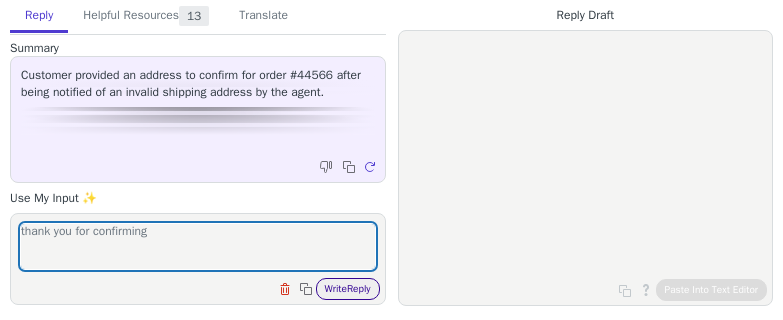 click on "Write  Reply" at bounding box center (348, 289) 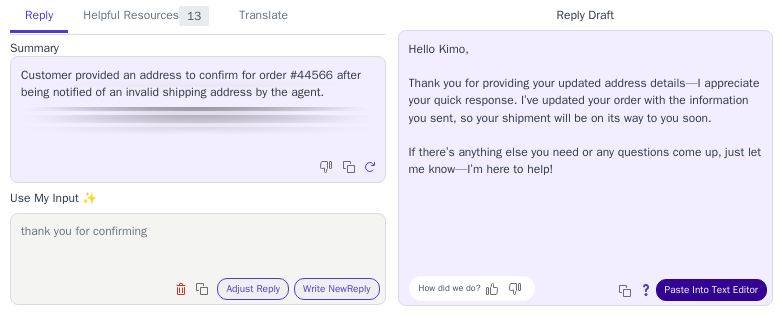 click on "Paste Into Text Editor" at bounding box center (711, 290) 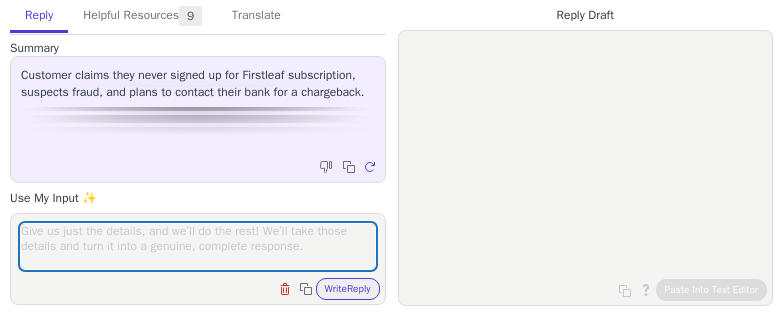 click at bounding box center (198, 246) 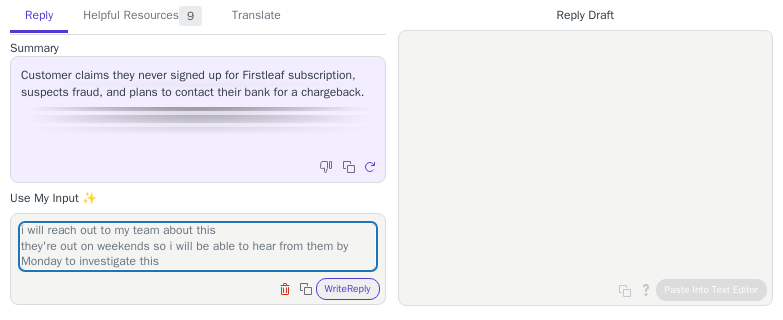 scroll, scrollTop: 32, scrollLeft: 0, axis: vertical 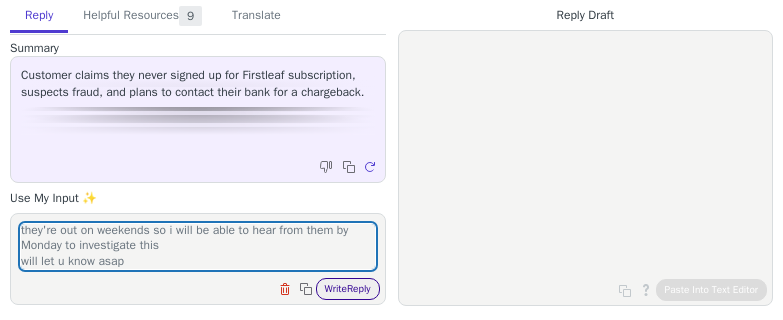 type on "im sorry about that
i will reach out to my team about this
they're out on weekends so i will be able to hear from them by Monday to investigate this
will let u know asap" 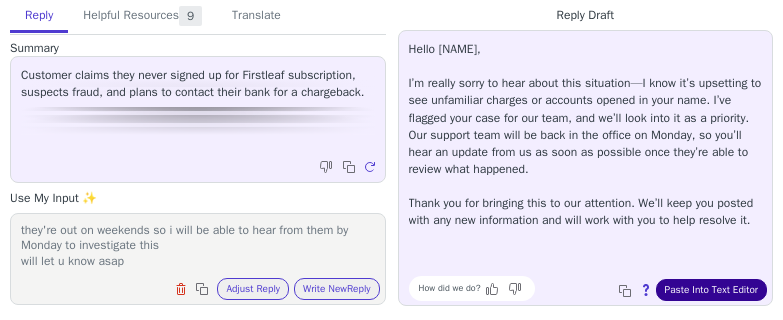 click on "Paste Into Text Editor" at bounding box center [711, 290] 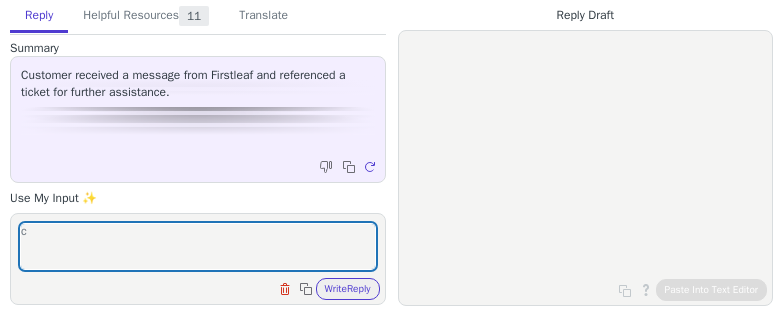 scroll, scrollTop: 0, scrollLeft: 0, axis: both 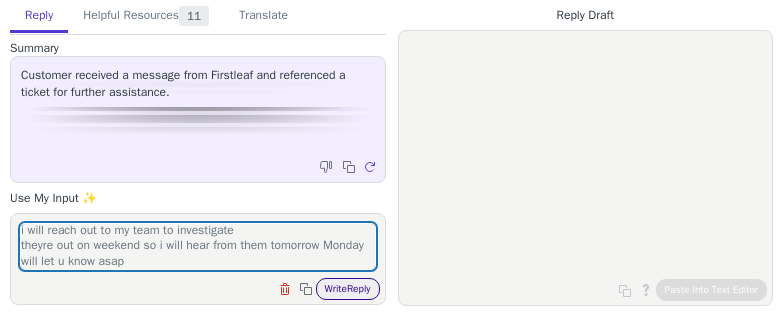 type on "cx stated - I never joined but somehow an order was shipped and I got charged. I've already disputed the charges. Please call me or email me regarding this issue.
im sorry about this
i will reach out to my team to investigate
theyre out on weekend so i will hear from them tomorrow Monday
will let u know asap" 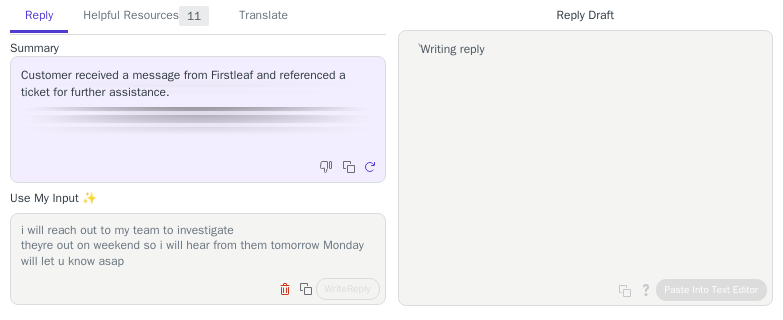 click on "cx stated - I never joined but somehow an order was shipped and I got charged. I've already disputed the charges. Please call me or email me regarding this issue.
im sorry about this
i will reach out to my team to investigate
theyre out on weekend so i will hear from them tomorrow Monday
will let u know asap" at bounding box center [198, 246] 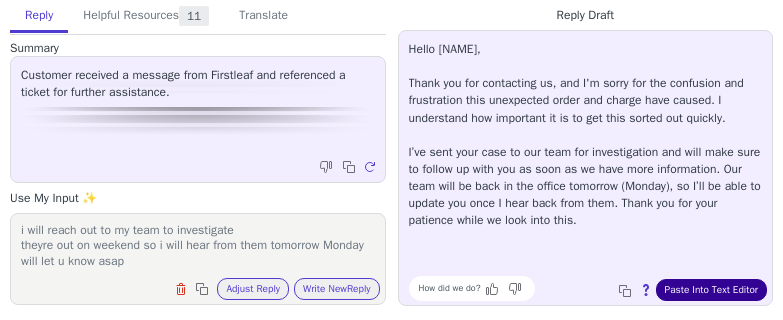click on "Paste Into Text Editor" at bounding box center (711, 290) 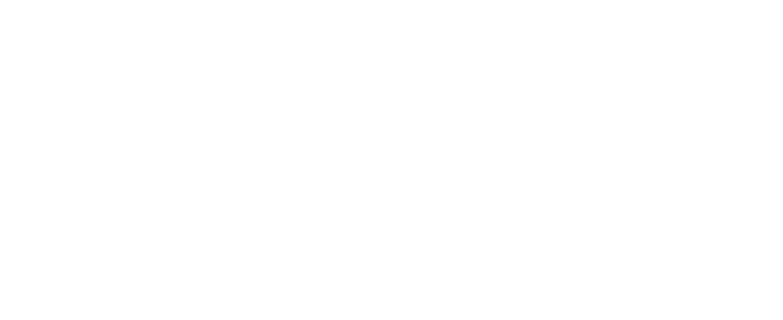 scroll, scrollTop: 0, scrollLeft: 0, axis: both 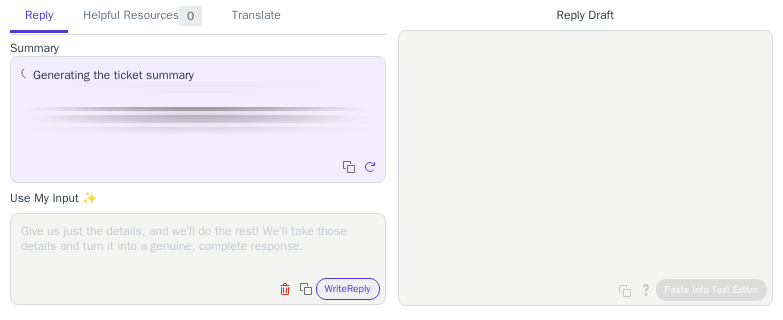 click on "Clear field Copy to clipboard Write  Reply" at bounding box center (198, 259) 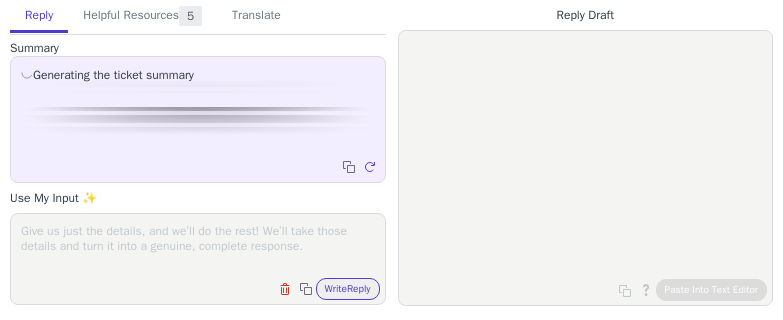 click at bounding box center [198, 246] 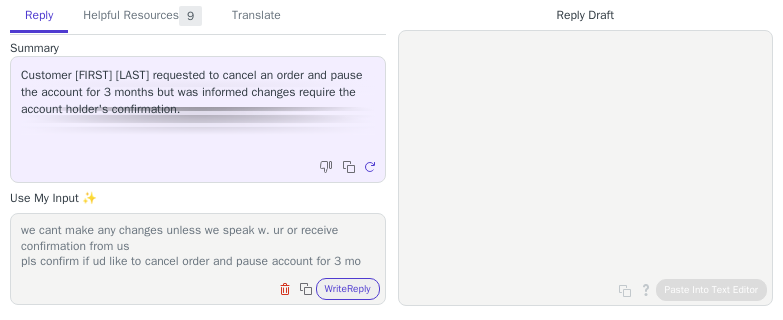 scroll, scrollTop: 32, scrollLeft: 0, axis: vertical 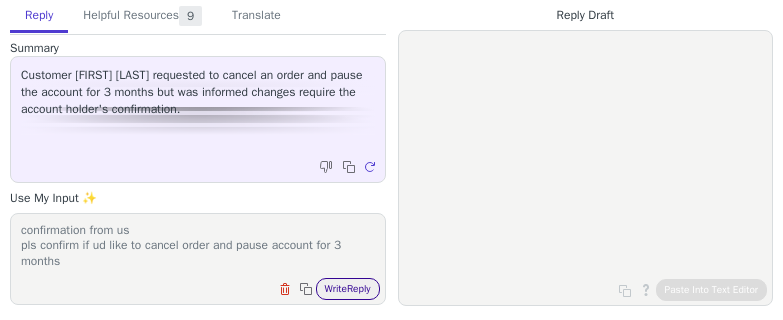 type on "we received call from ur wife
we cant make any changes unless we speak w. ur or receive confirmation from us
pls confirm if ud like to cancel order and pause account for 3 months" 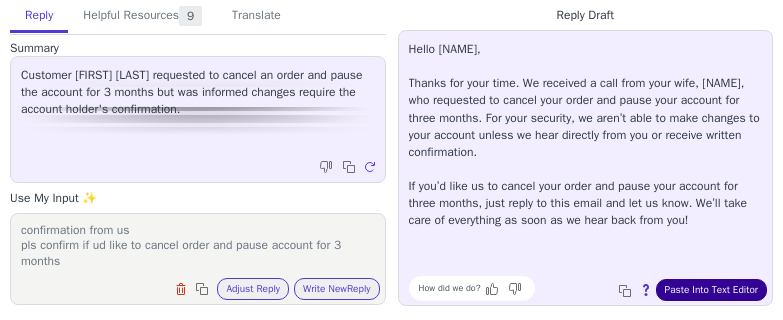 click on "Paste Into Text Editor" at bounding box center [711, 290] 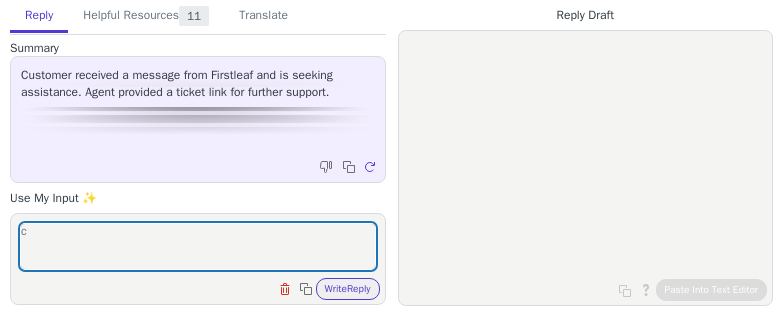 scroll, scrollTop: 0, scrollLeft: 0, axis: both 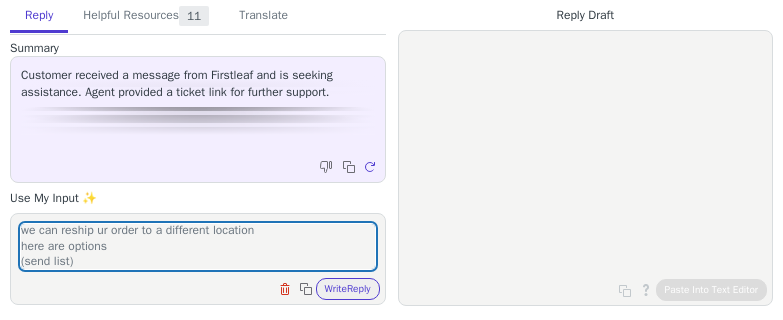 type on "cx stated My order was returned to sender due to the Walgreens on the shipping address suddenly being closed. I wanted to see what I can do to reschedule the delivery to another facility as I'm not home during delivery hours
apologize
we can reship ur order to a different location
here are options
(send list)" 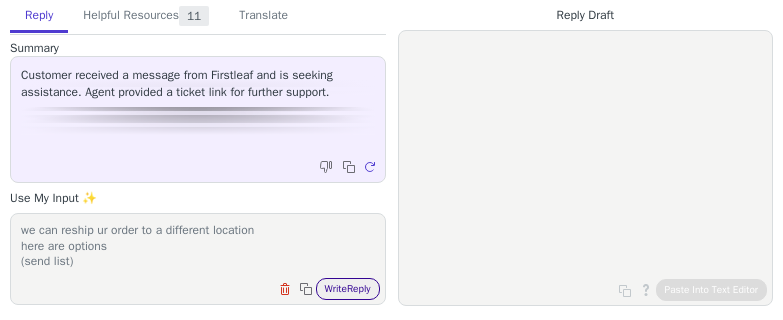 click on "Write  Reply" at bounding box center [348, 289] 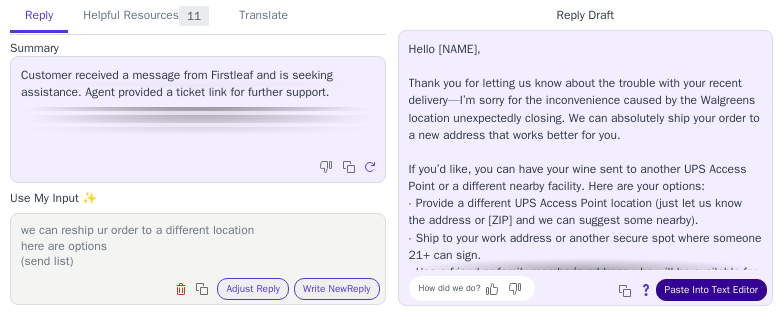 click on "Paste Into Text Editor" at bounding box center [711, 290] 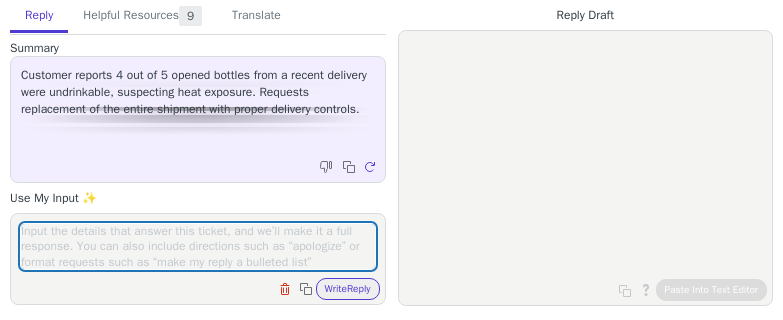 scroll, scrollTop: 0, scrollLeft: 0, axis: both 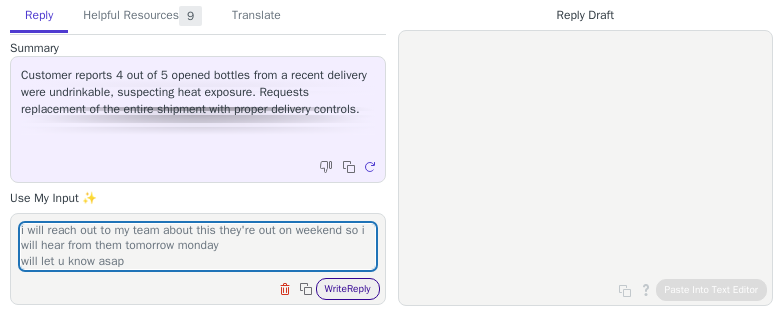 type on "apologize
yes carrier should get ur signature
i will reach out to my team about this they're out on weekend so i will hear from them tomorrow monday
will let u know asap" 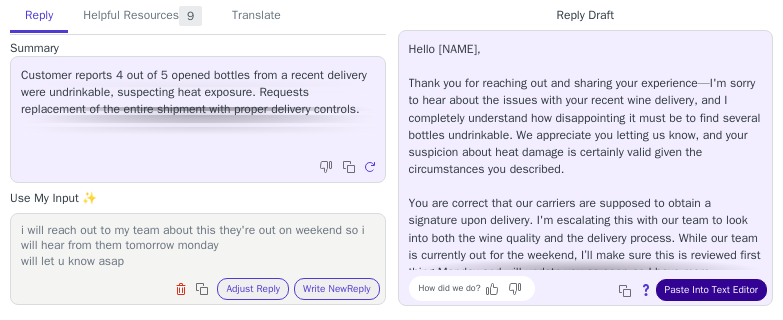 click on "Paste Into Text Editor" at bounding box center [711, 290] 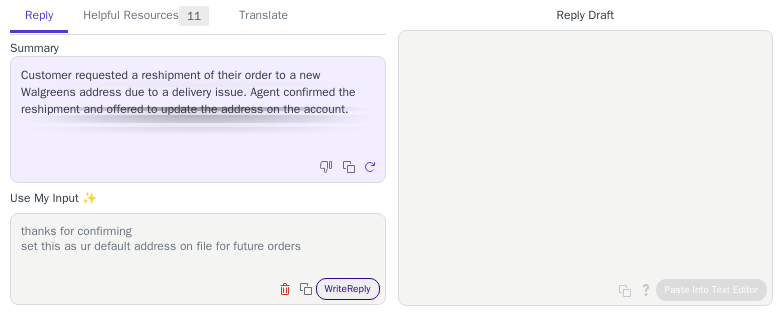 click on "Write  Reply" at bounding box center [348, 289] 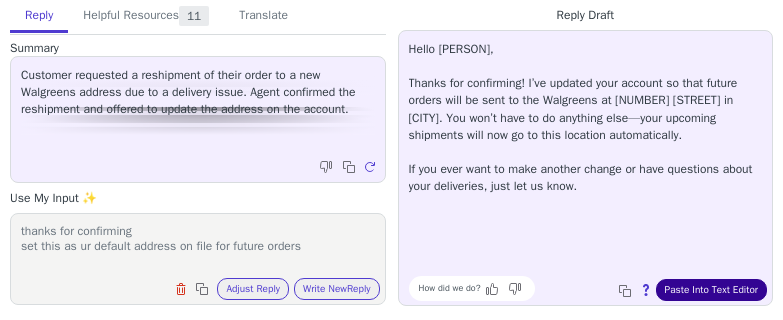 click on "Paste Into Text Editor" at bounding box center (711, 290) 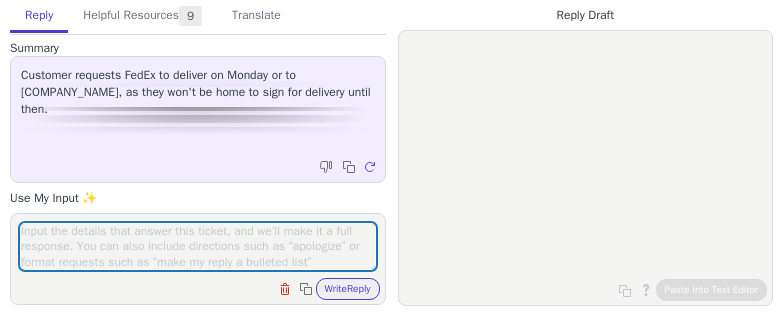 scroll, scrollTop: 0, scrollLeft: 0, axis: both 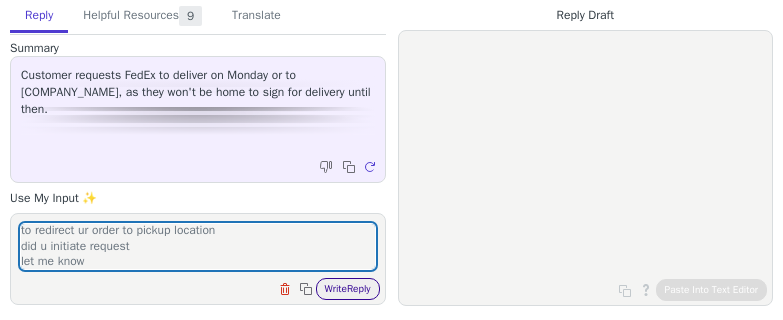 type on "i checked tracking and can see the carrier already receive request to redirect ur order to pickup location
did u initiate request
let me know" 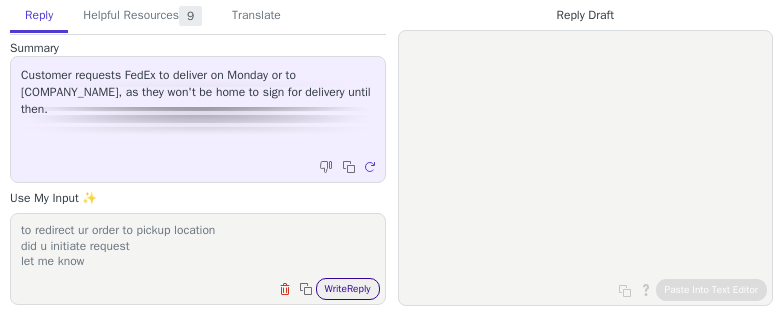 click on "Write  Reply" at bounding box center (348, 289) 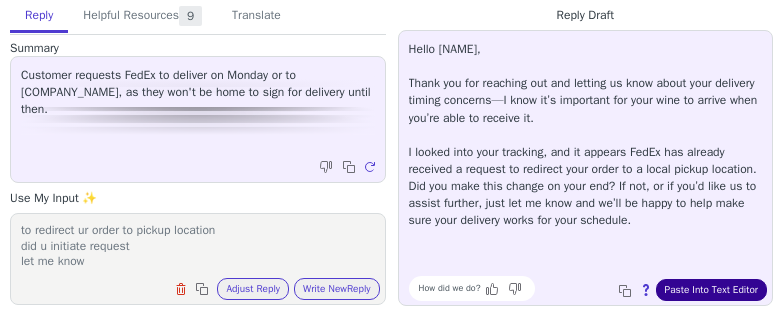 click on "Paste Into Text Editor" at bounding box center [711, 290] 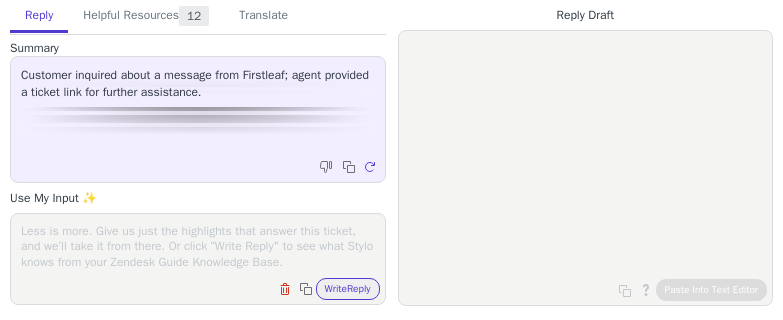 scroll, scrollTop: 0, scrollLeft: 0, axis: both 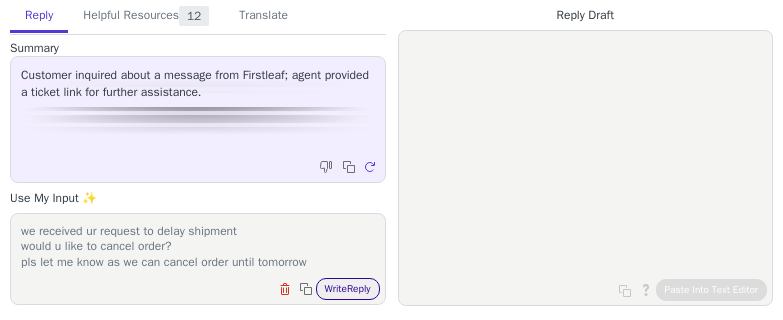type on "we received ur request to delay shipment
would u like to cancel order?
pls let me know as we can cancel order until tomorrow" 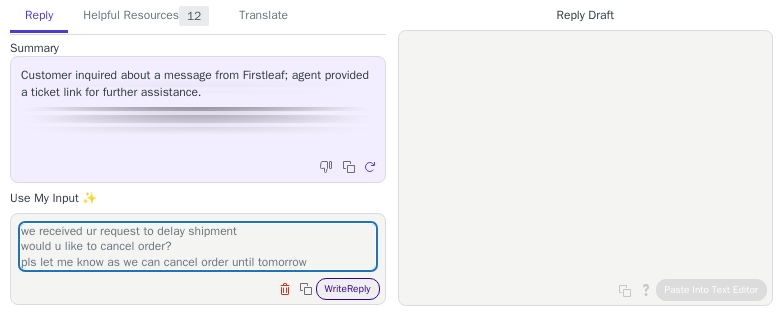 click on "Write  Reply" at bounding box center [348, 289] 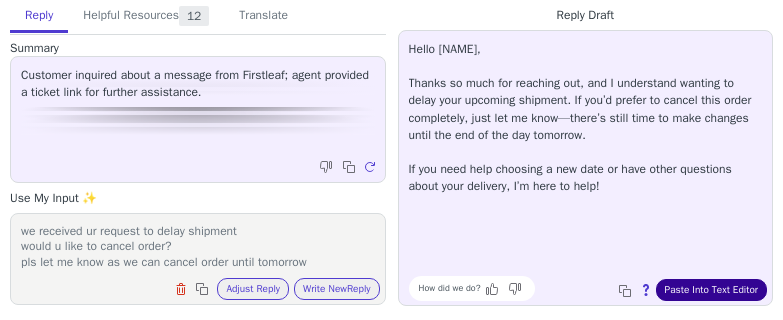 click on "Paste Into Text Editor" at bounding box center [711, 290] 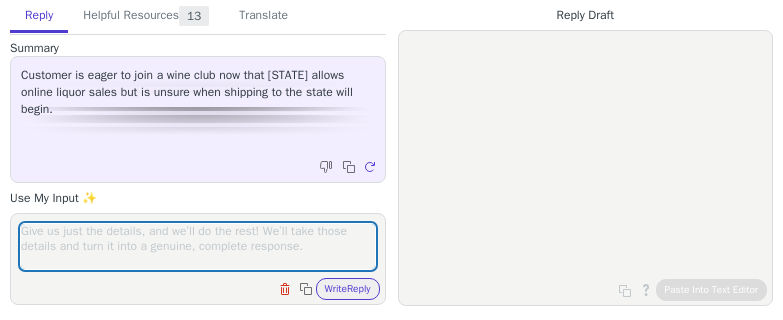 scroll, scrollTop: 0, scrollLeft: 0, axis: both 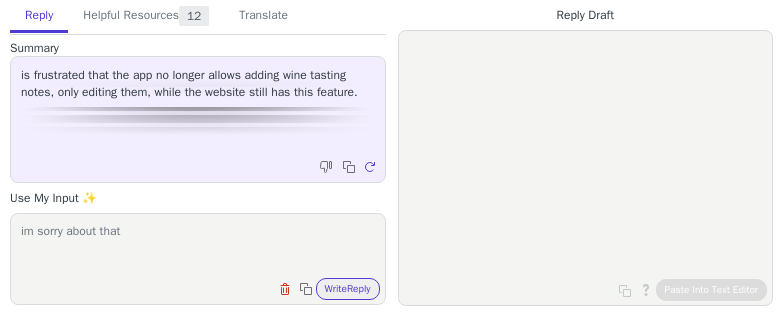 click on "im sorry about that" at bounding box center (198, 246) 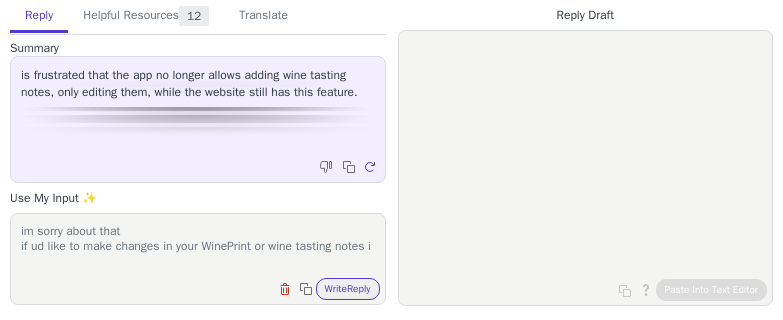 scroll, scrollTop: 0, scrollLeft: 0, axis: both 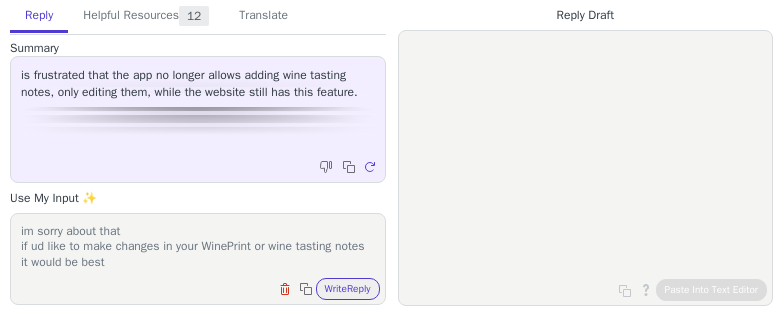 click on "im sorry about that
if ud like to make changes in your WinePrint or wine tasting notes it would be best" at bounding box center [198, 246] 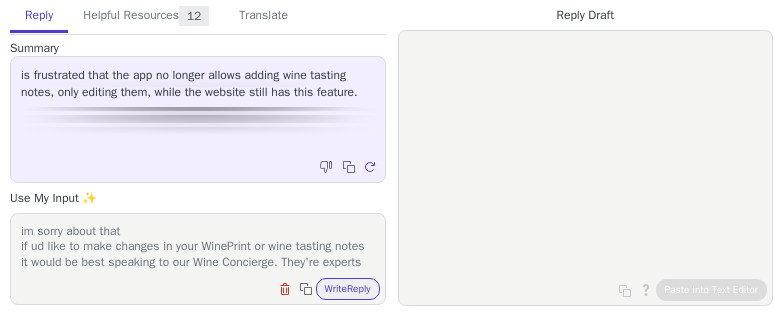 scroll, scrollTop: 47, scrollLeft: 0, axis: vertical 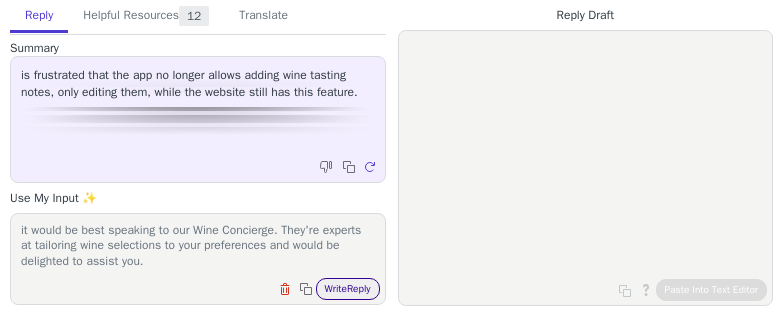 type on "im sorry about that
if ud like to make changes in your WinePrint or wine tasting notes it would be best speaking to our Wine Concierge. They're experts at tailoring wine selections to your preferences and would be delighted to assist you." 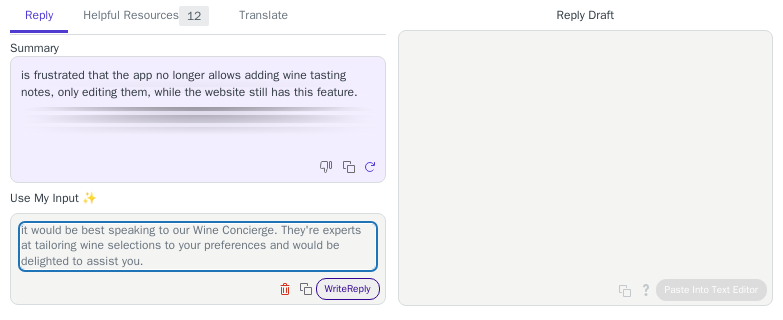 click on "Write  Reply" at bounding box center (348, 289) 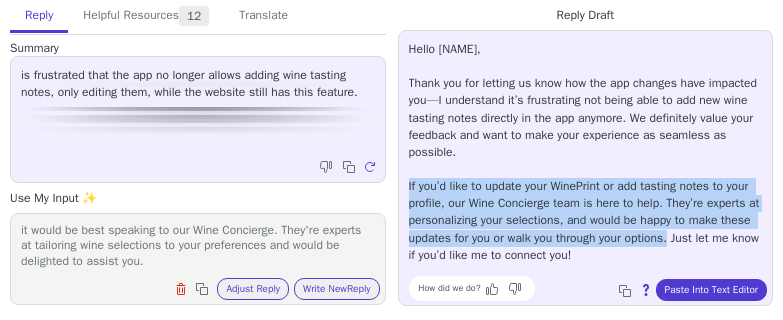 drag, startPoint x: 675, startPoint y: 239, endPoint x: 333, endPoint y: 216, distance: 342.77252 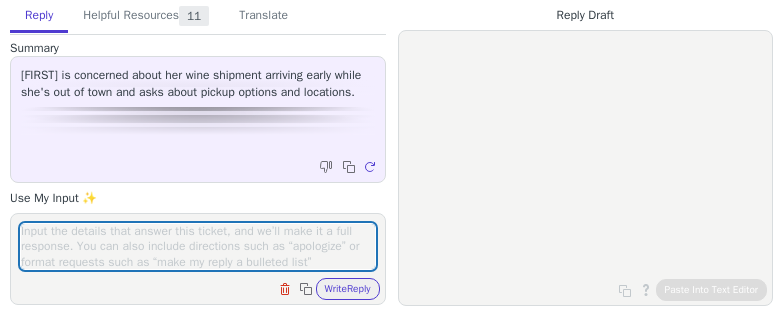 scroll, scrollTop: 0, scrollLeft: 0, axis: both 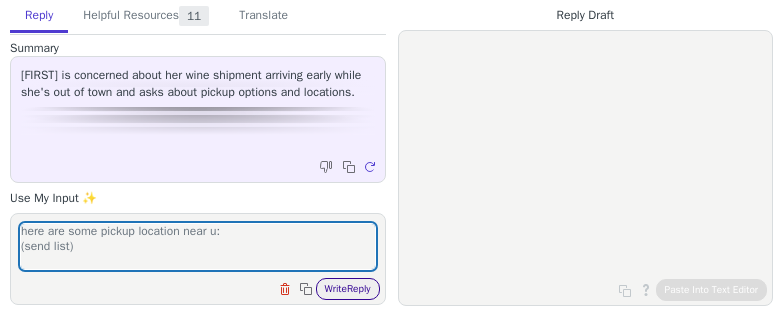 type on "here are some pickup location near u:
(send list)" 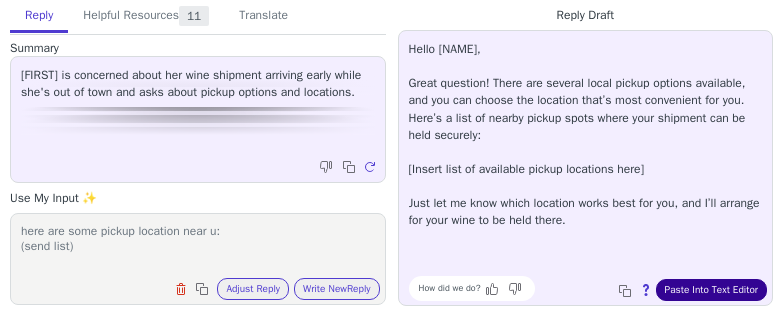 click on "Paste Into Text Editor" at bounding box center (711, 290) 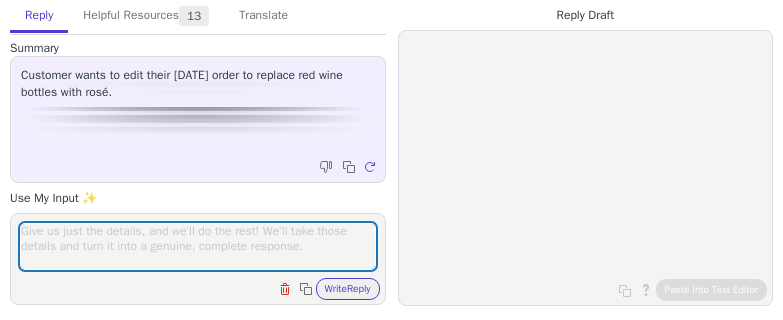 scroll, scrollTop: 0, scrollLeft: 0, axis: both 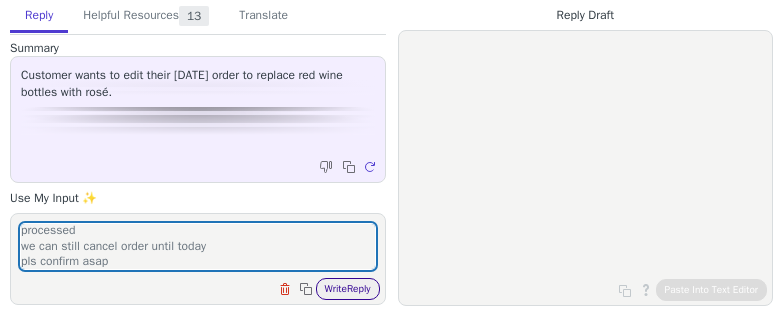 type on "pls note we could no longer edit or swap wines once it is processed
we can still cancel order until today
pls confirm asap" 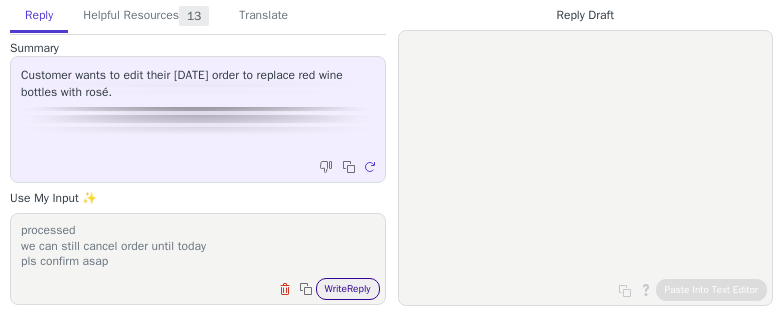 click on "Write  Reply" at bounding box center (348, 289) 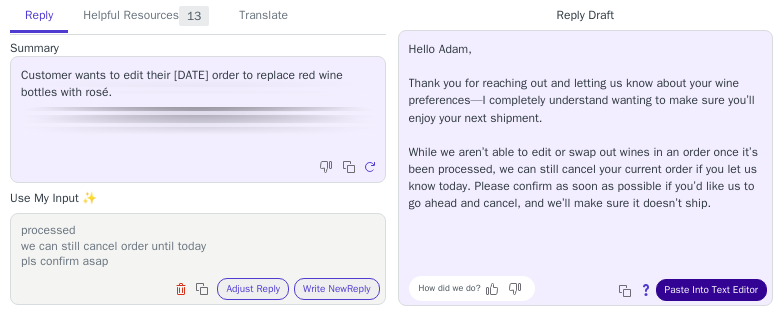 click on "Paste Into Text Editor" at bounding box center (711, 290) 